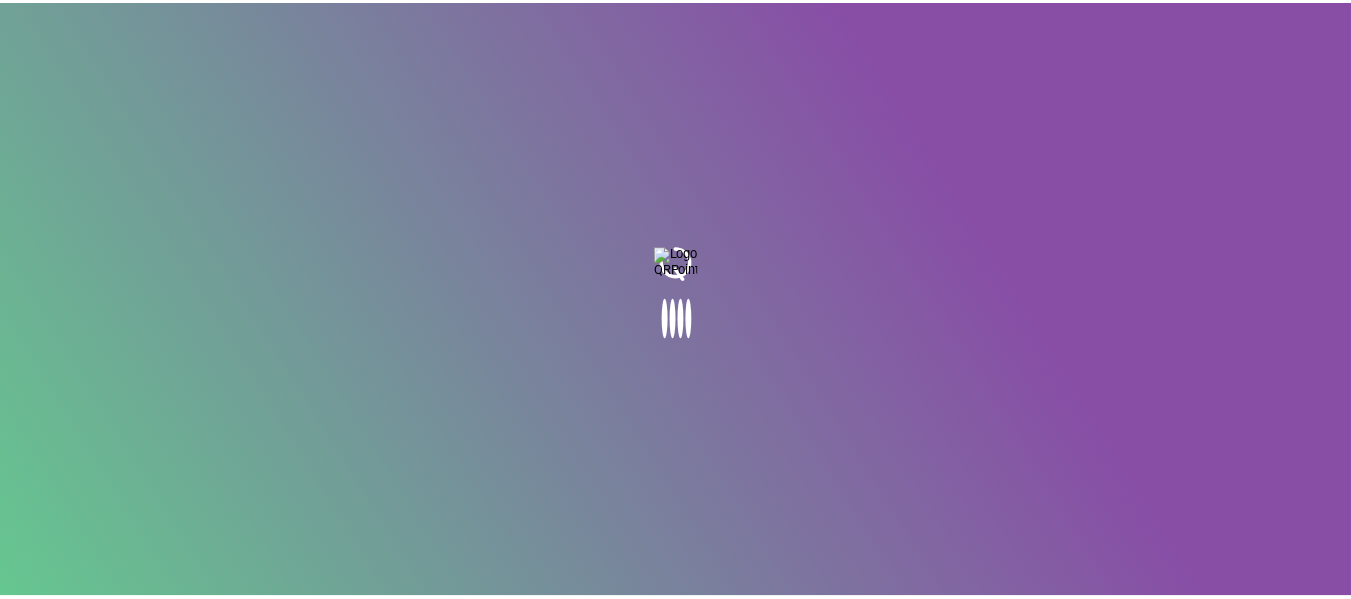 scroll, scrollTop: 0, scrollLeft: 0, axis: both 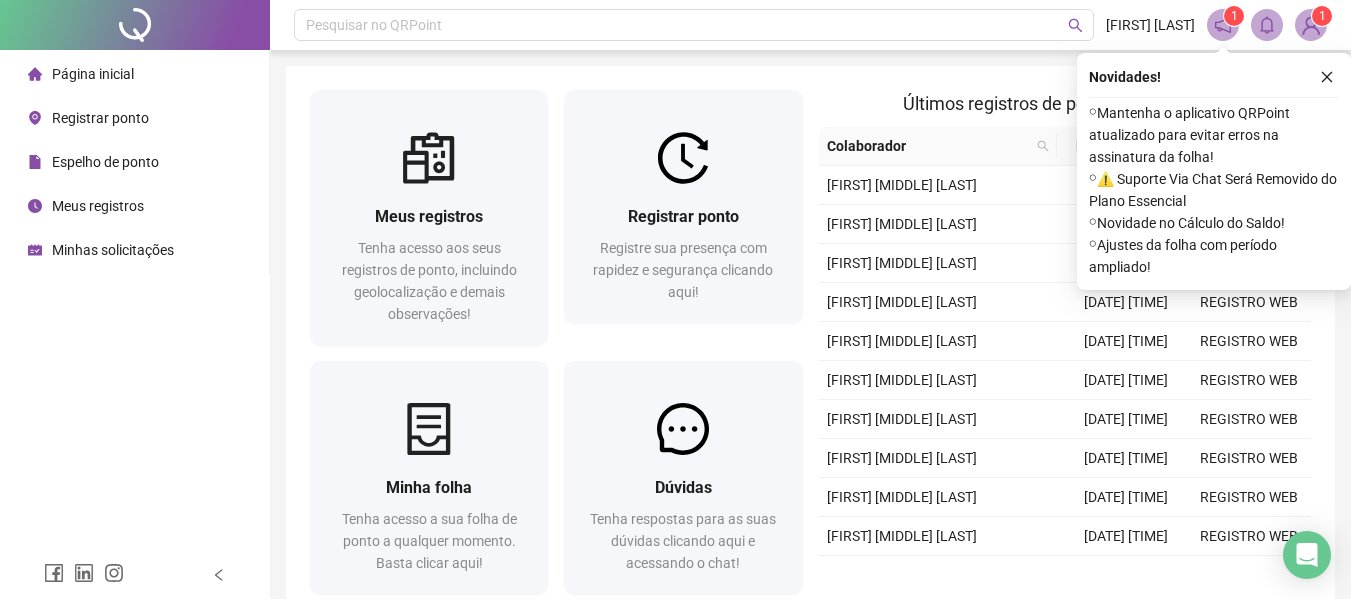 click on "Registrar ponto" at bounding box center (100, 118) 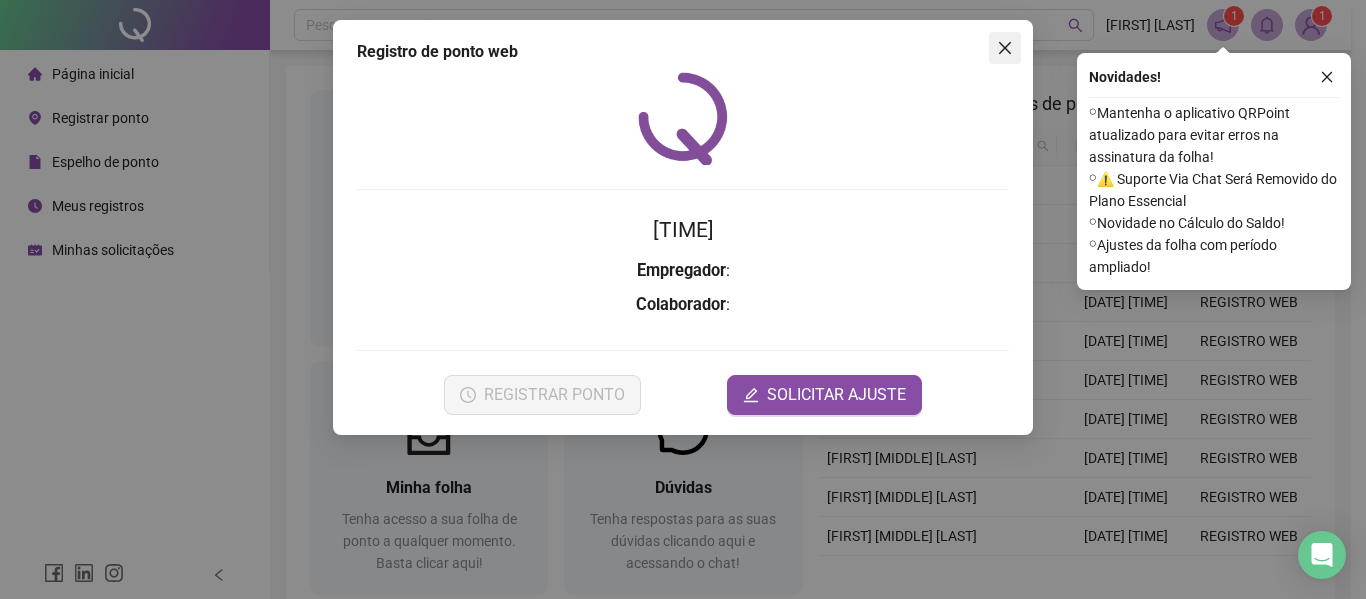 click 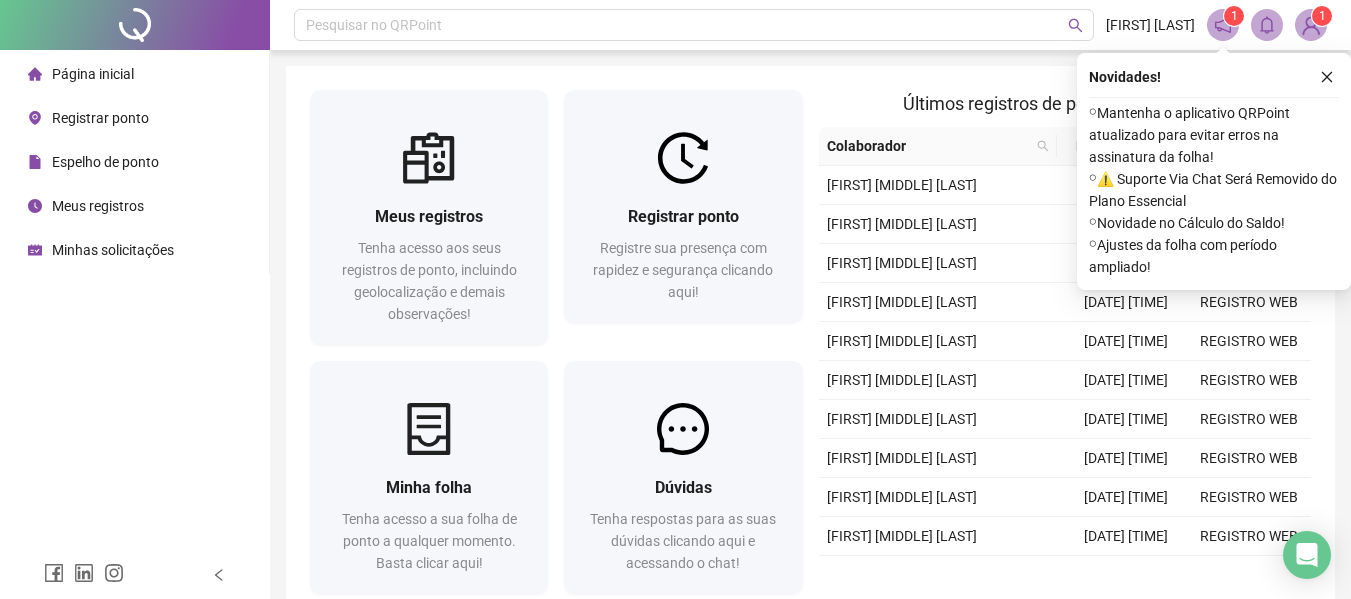 click on "Registrar ponto" at bounding box center [100, 118] 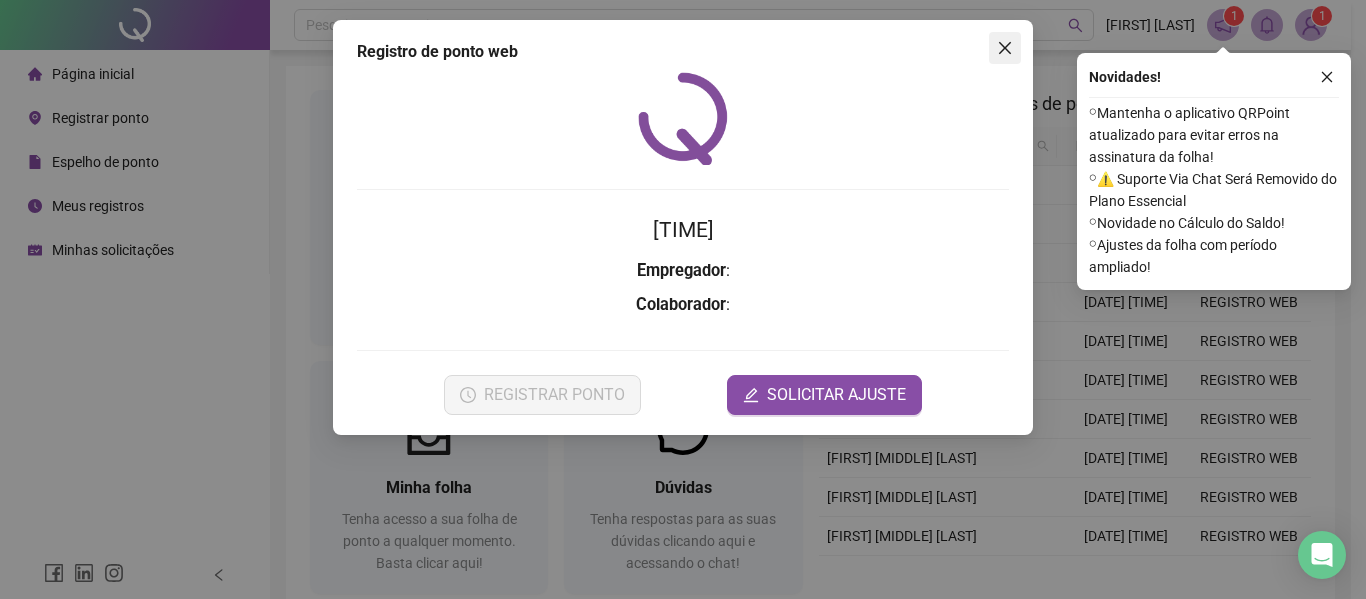 click 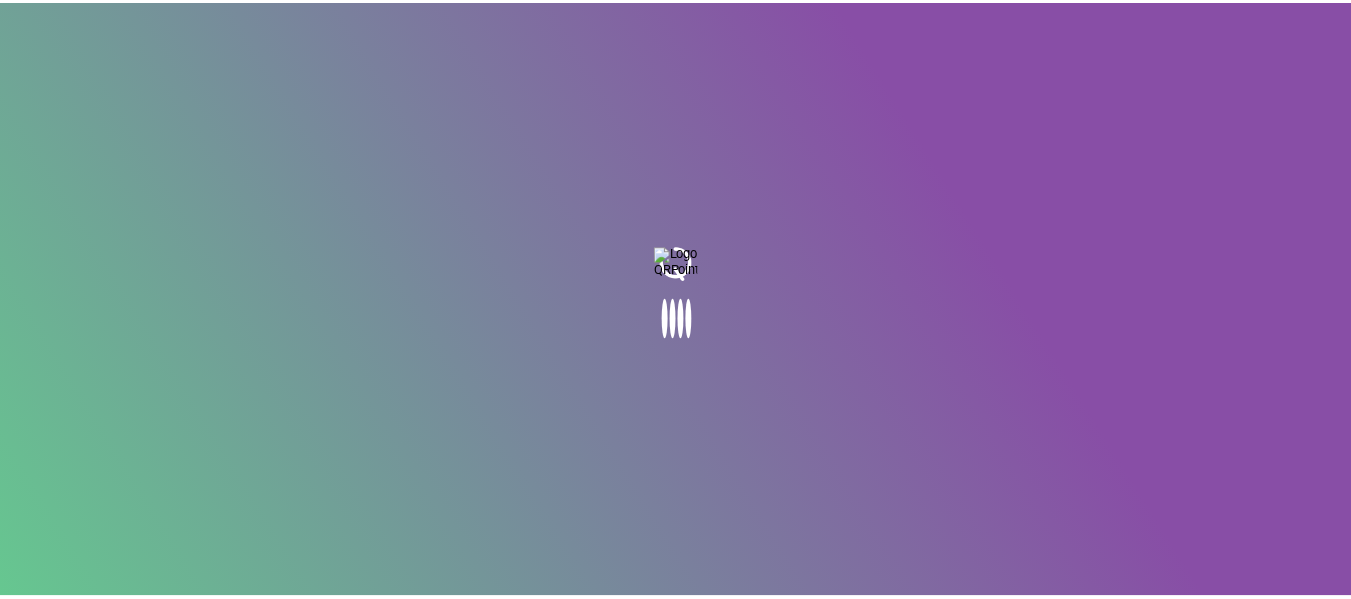 scroll, scrollTop: 0, scrollLeft: 0, axis: both 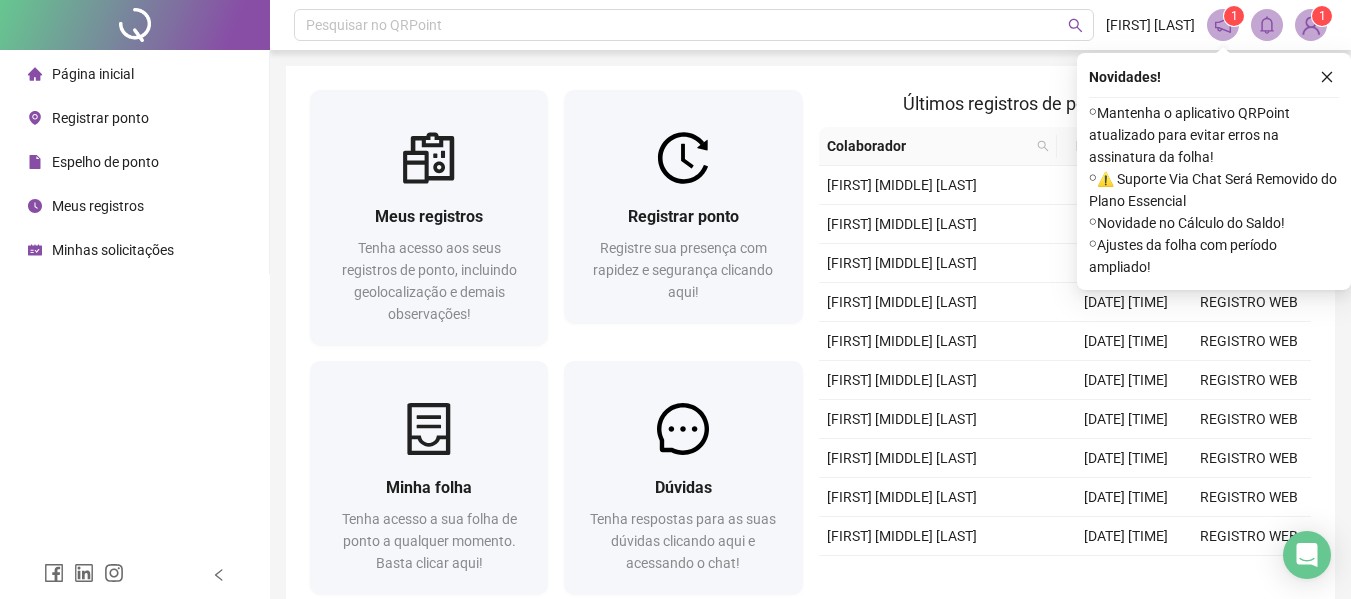 click on "Registrar ponto" at bounding box center (100, 118) 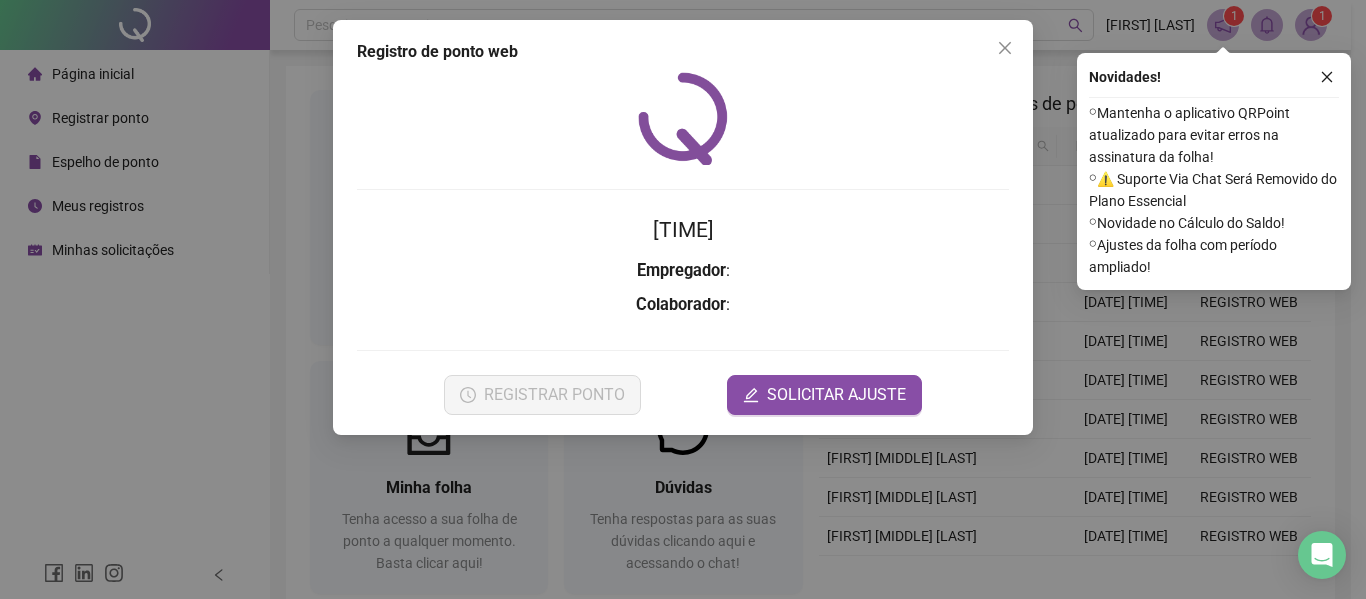 click 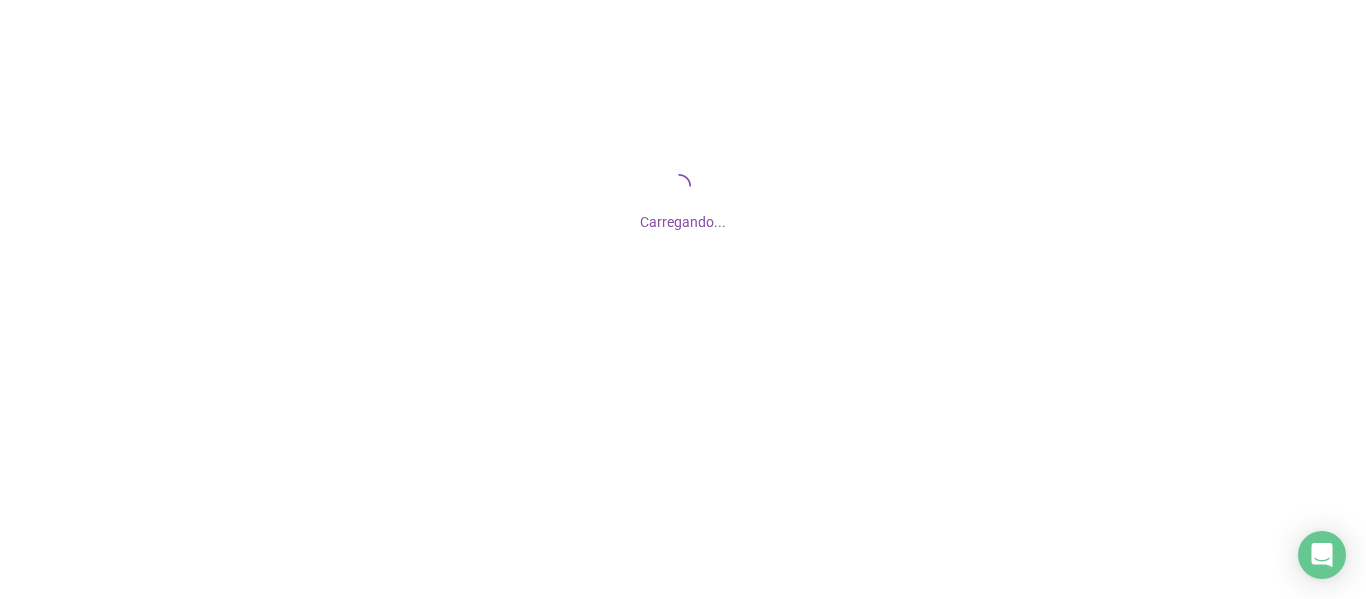 scroll, scrollTop: 0, scrollLeft: 0, axis: both 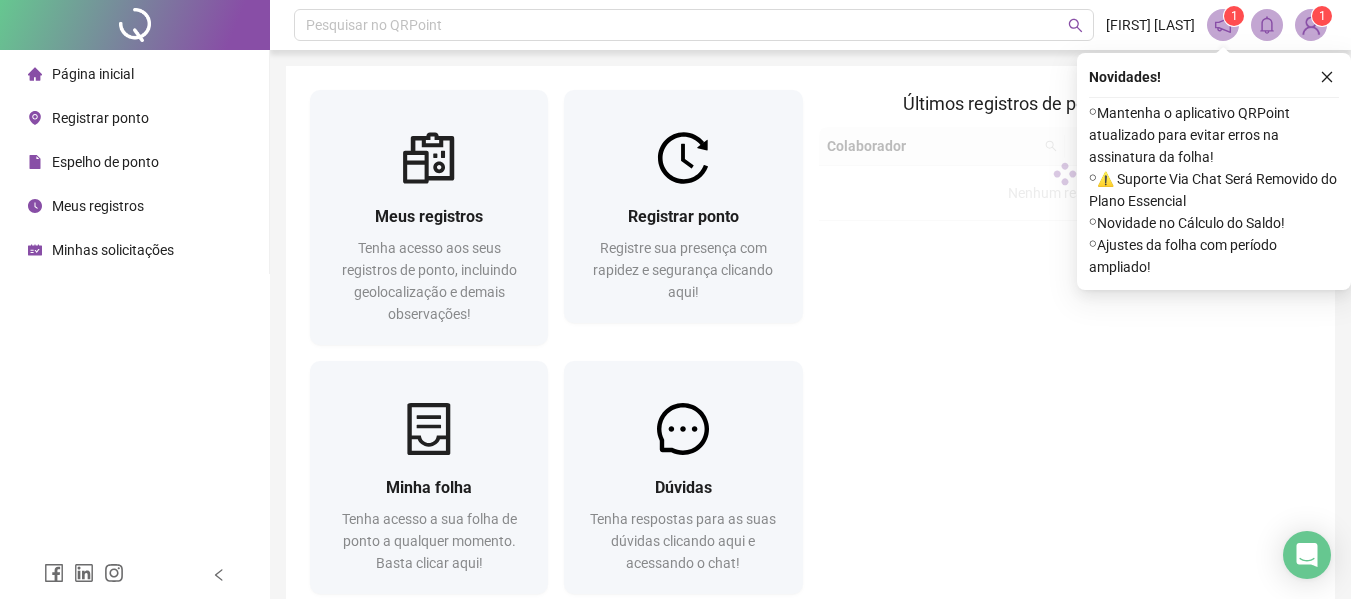 click on "Registrar ponto" at bounding box center (100, 118) 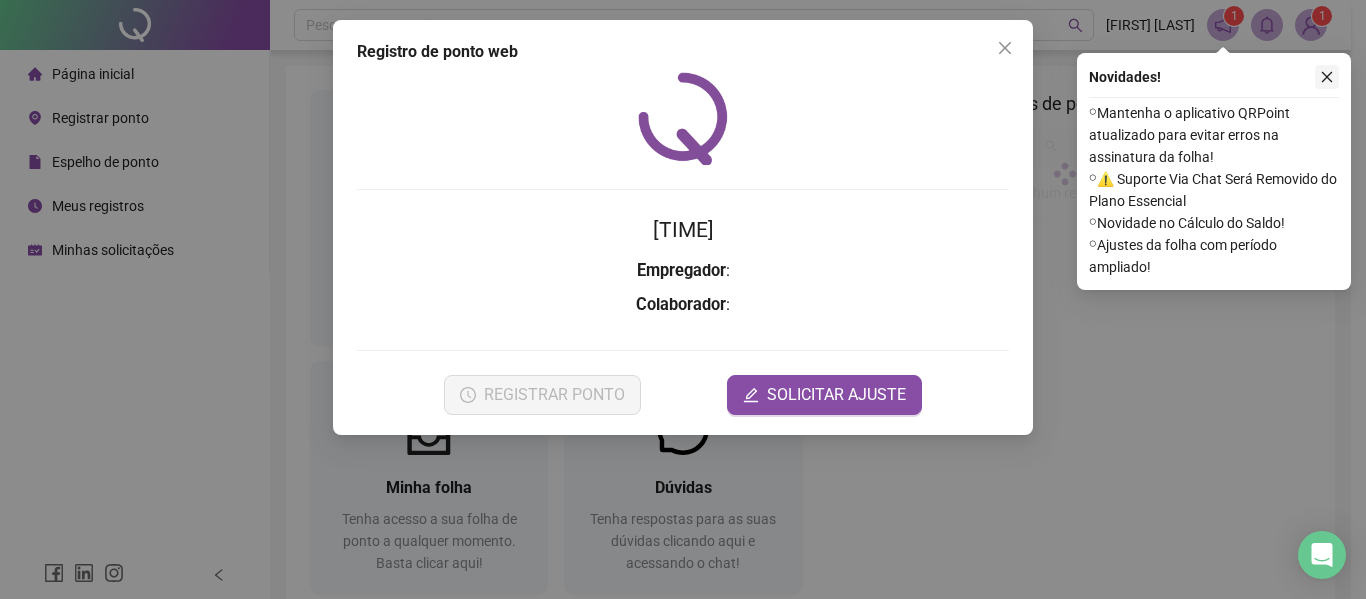click 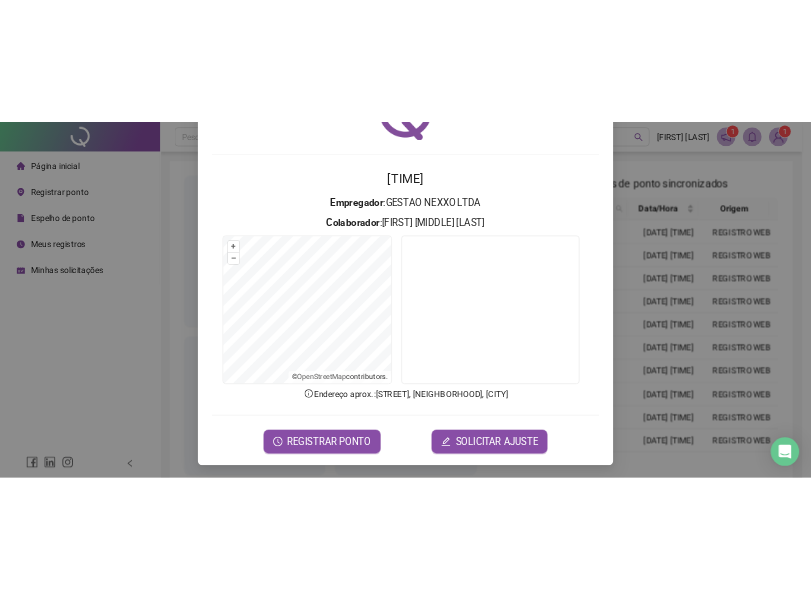 scroll, scrollTop: 138, scrollLeft: 0, axis: vertical 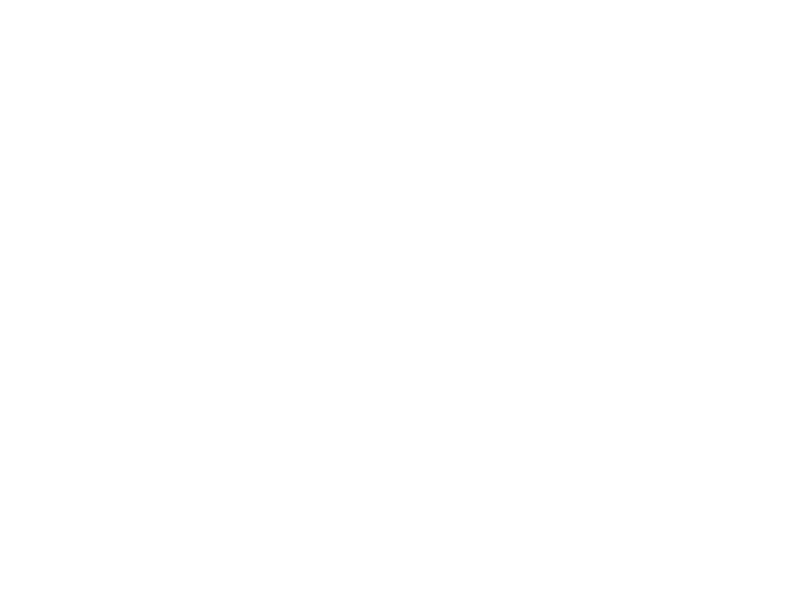 drag, startPoint x: 368, startPoint y: 271, endPoint x: 448, endPoint y: 157, distance: 139.26952 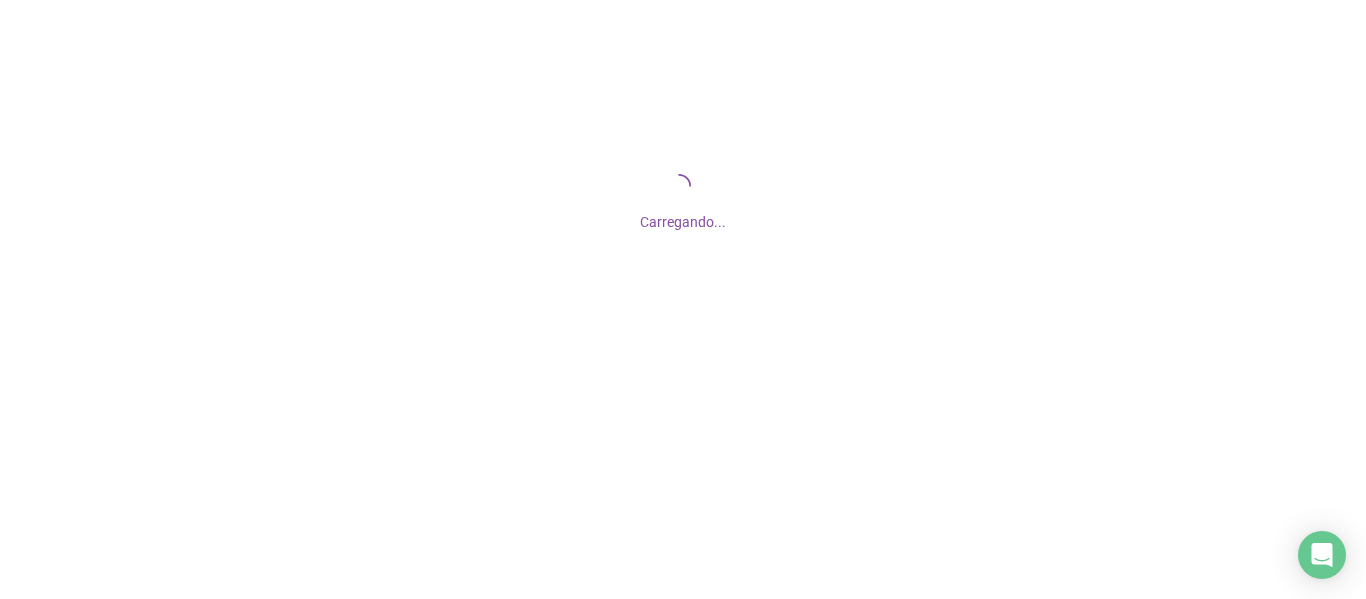scroll, scrollTop: 0, scrollLeft: 0, axis: both 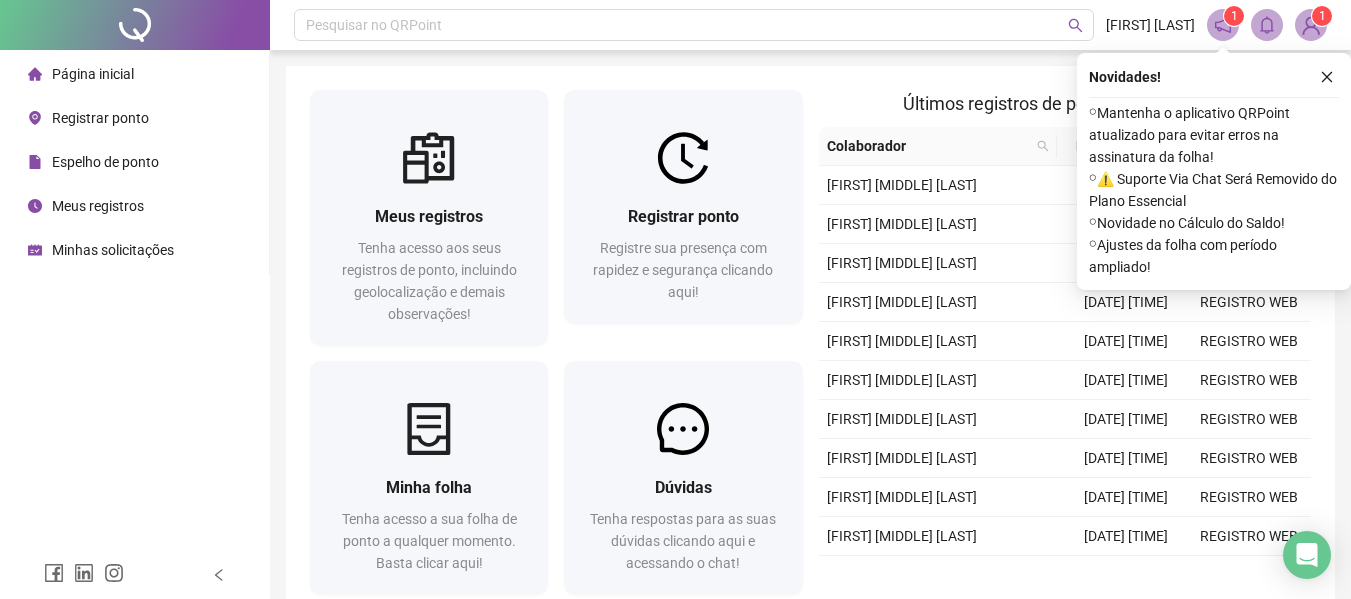 click on "Registrar ponto" at bounding box center [100, 118] 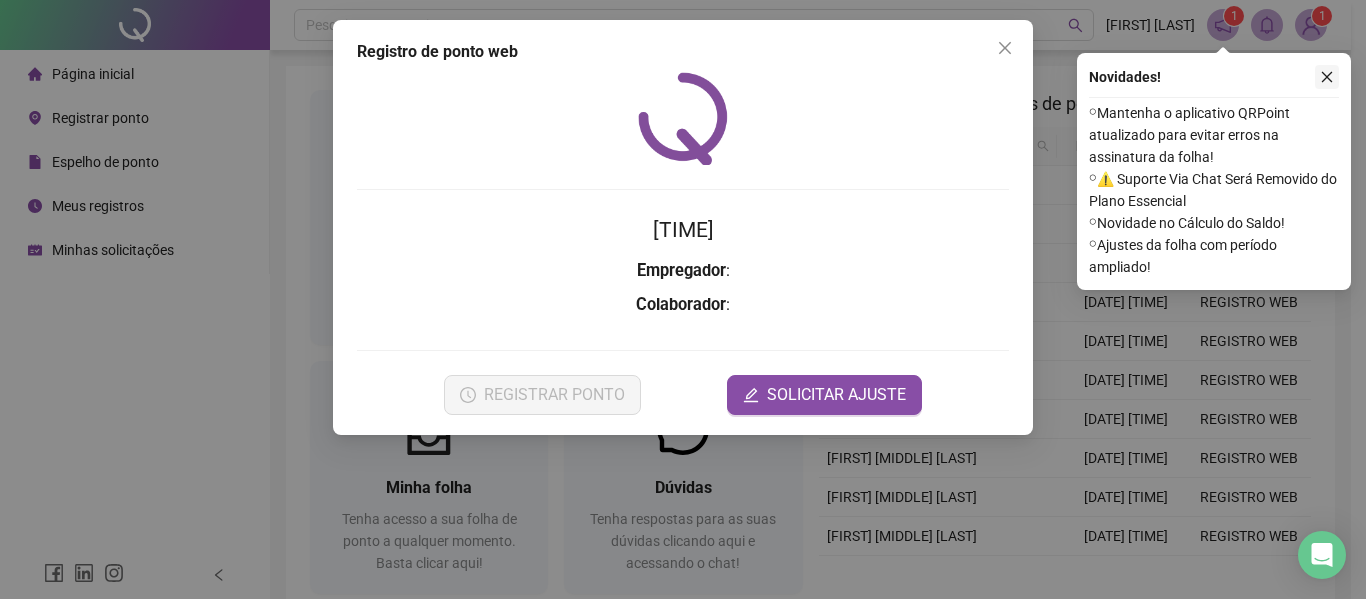 drag, startPoint x: 1316, startPoint y: 68, endPoint x: 1309, endPoint y: 79, distance: 13.038404 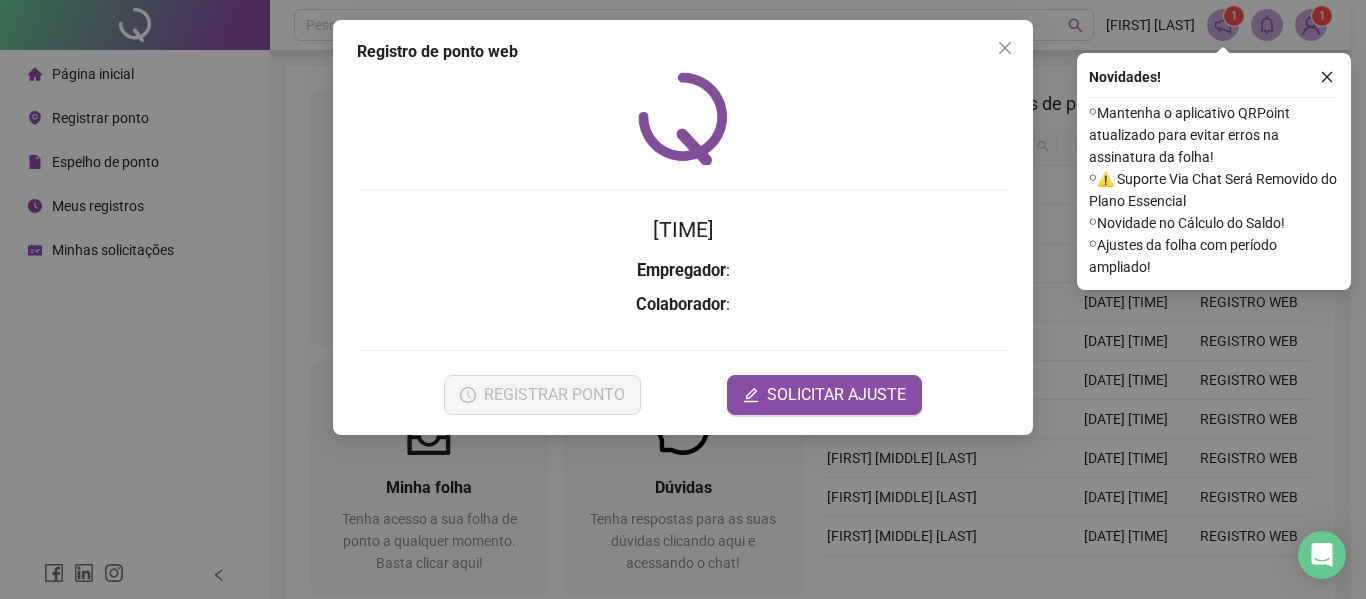 click at bounding box center (1327, 77) 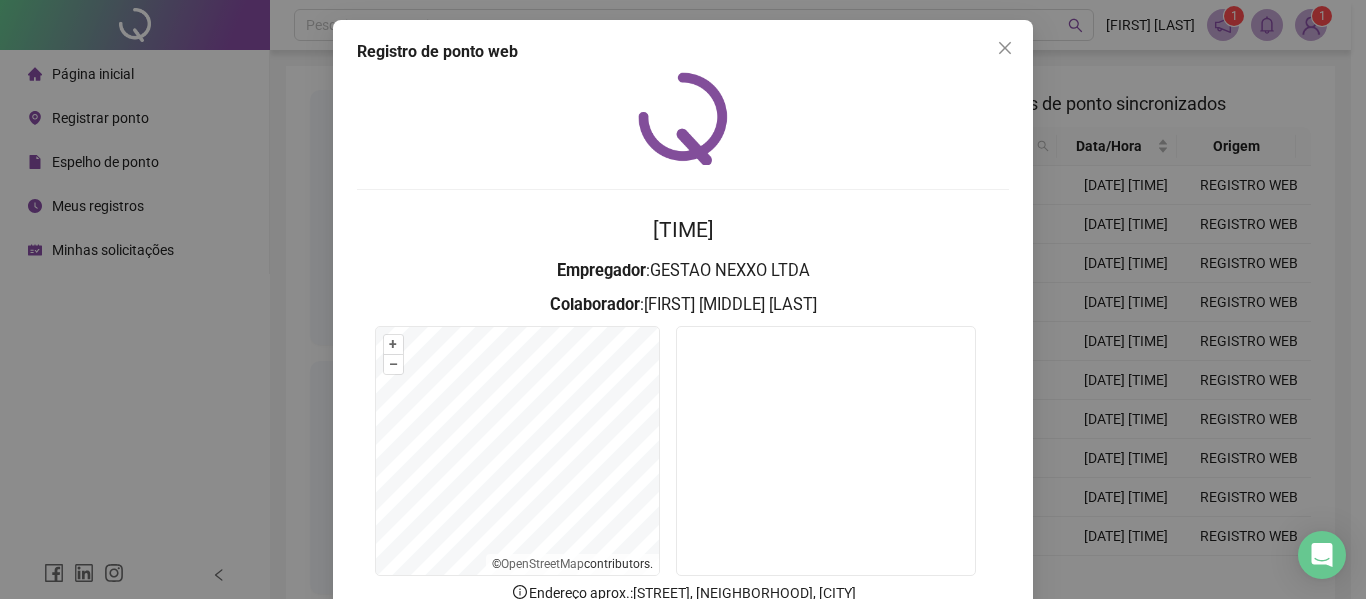 scroll, scrollTop: 138, scrollLeft: 0, axis: vertical 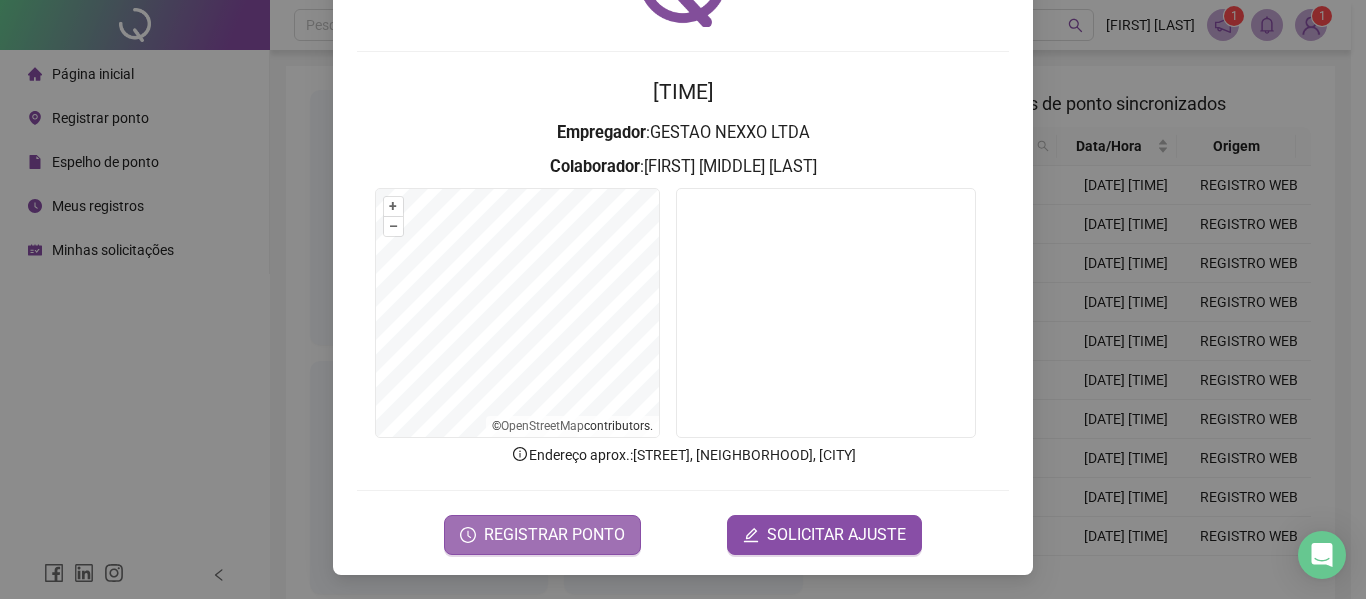 click on "REGISTRAR PONTO" at bounding box center (554, 535) 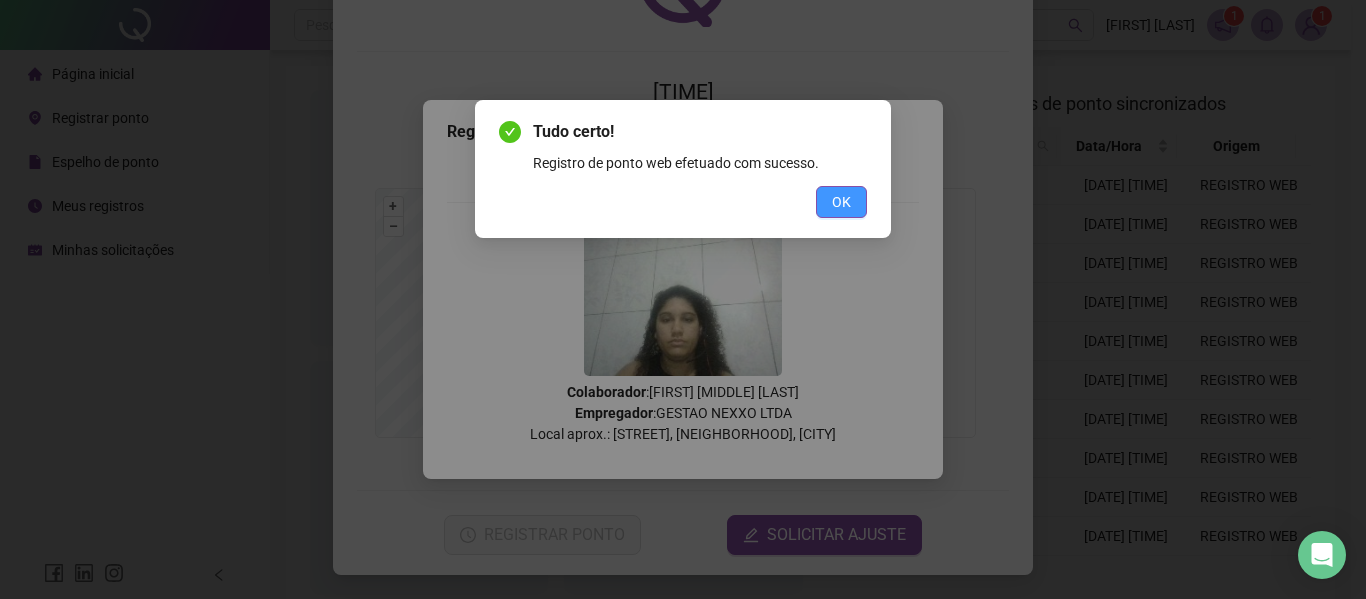 click on "OK" at bounding box center (841, 202) 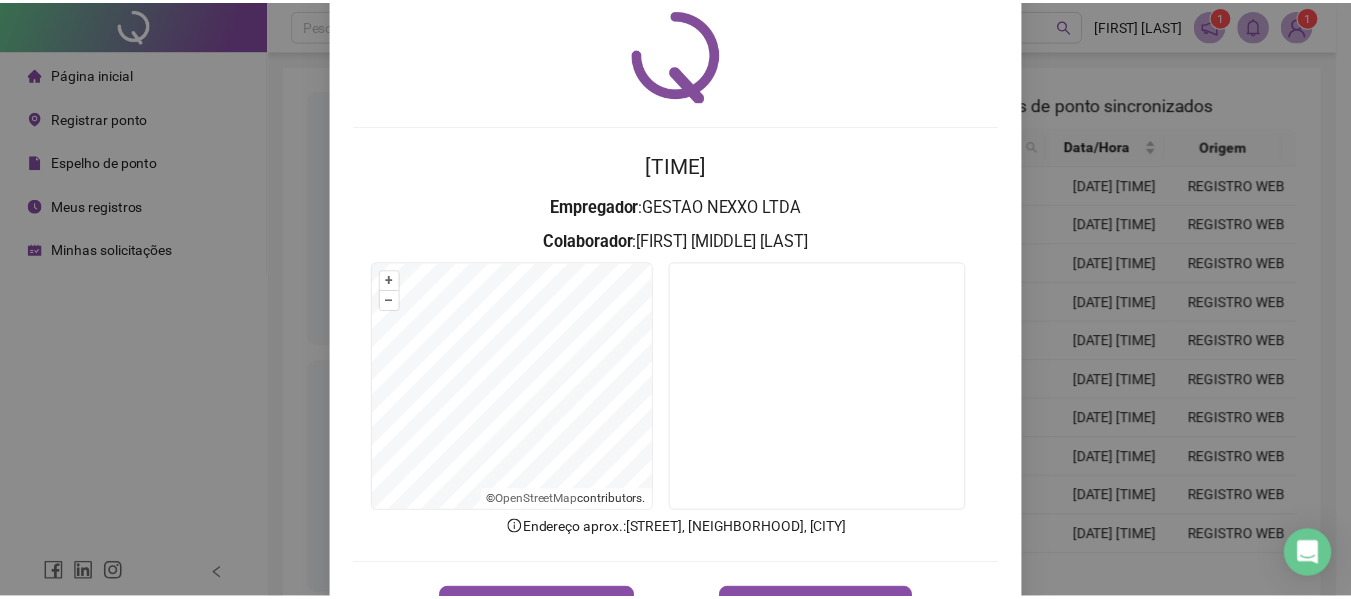 scroll, scrollTop: 0, scrollLeft: 0, axis: both 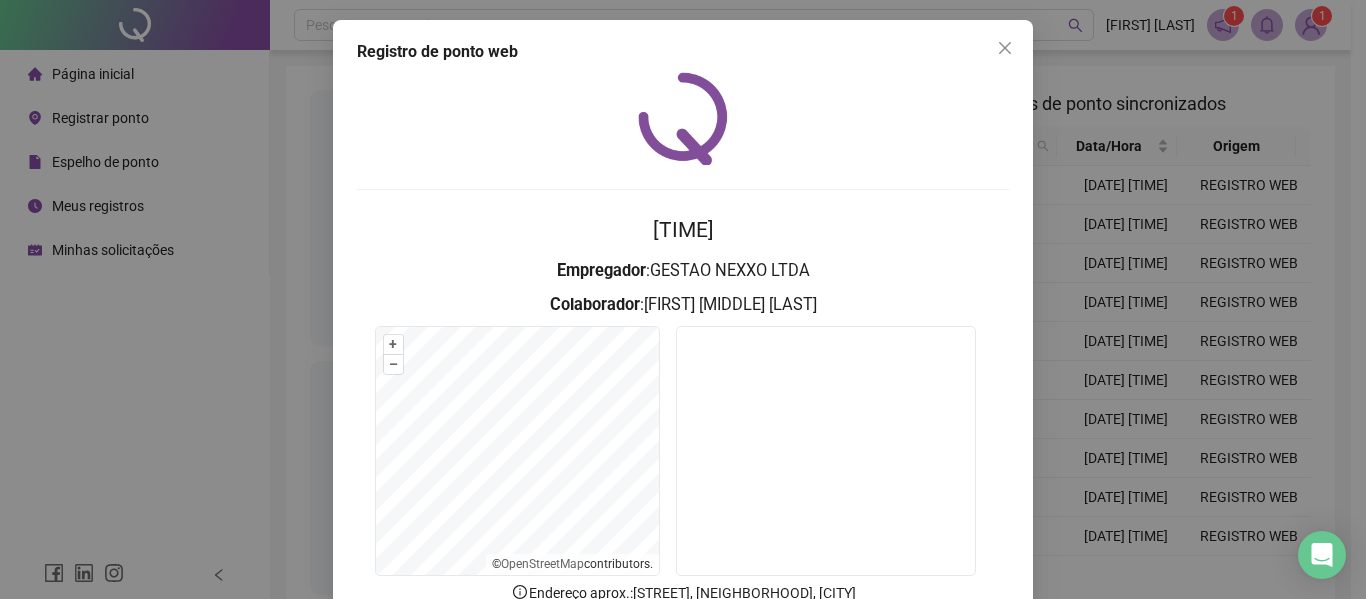 drag, startPoint x: 1004, startPoint y: 45, endPoint x: 831, endPoint y: 95, distance: 180.08054 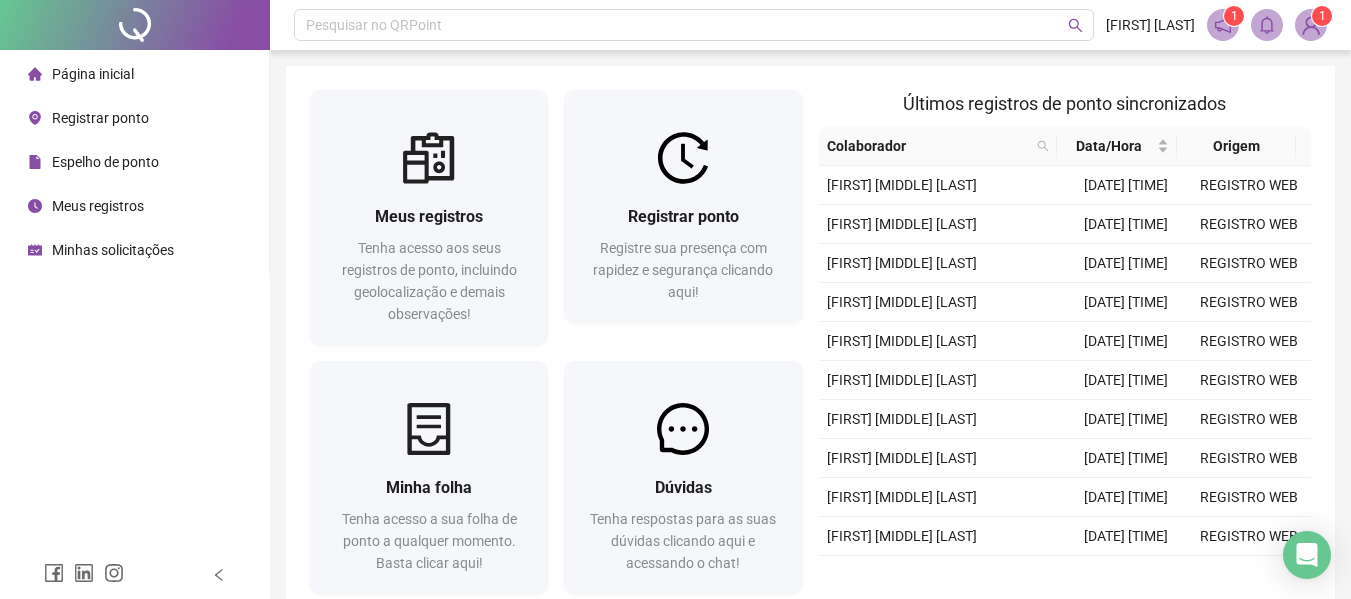 click on "Meus registros" at bounding box center [98, 206] 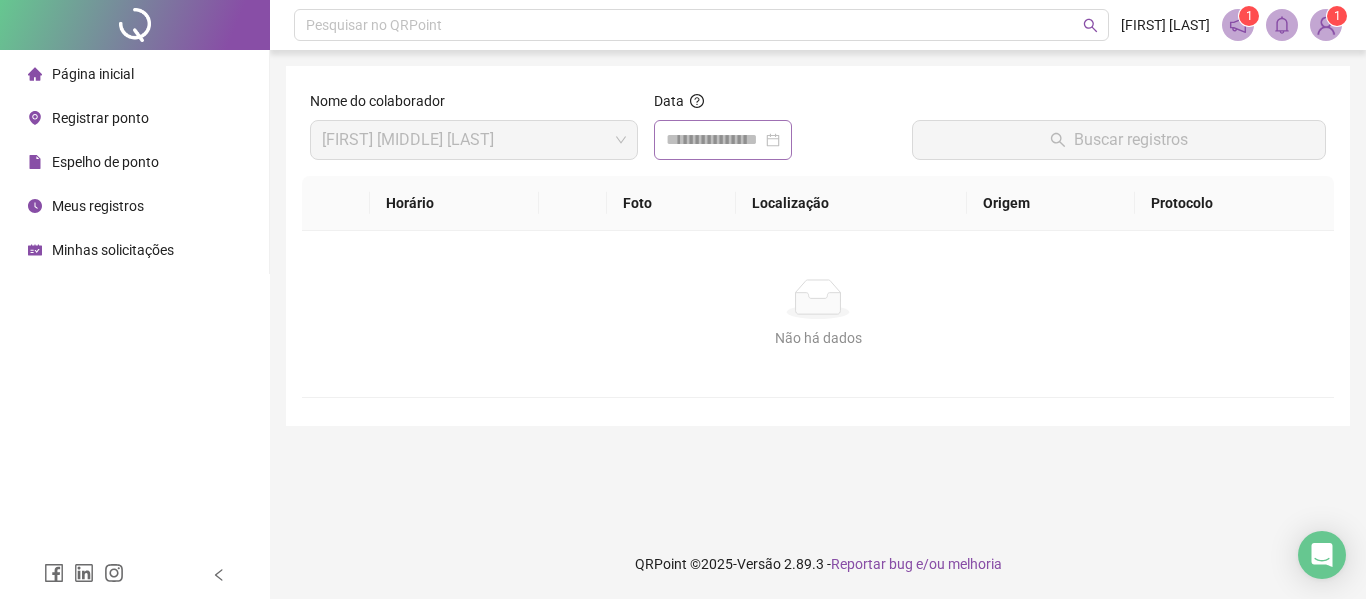 click at bounding box center (723, 140) 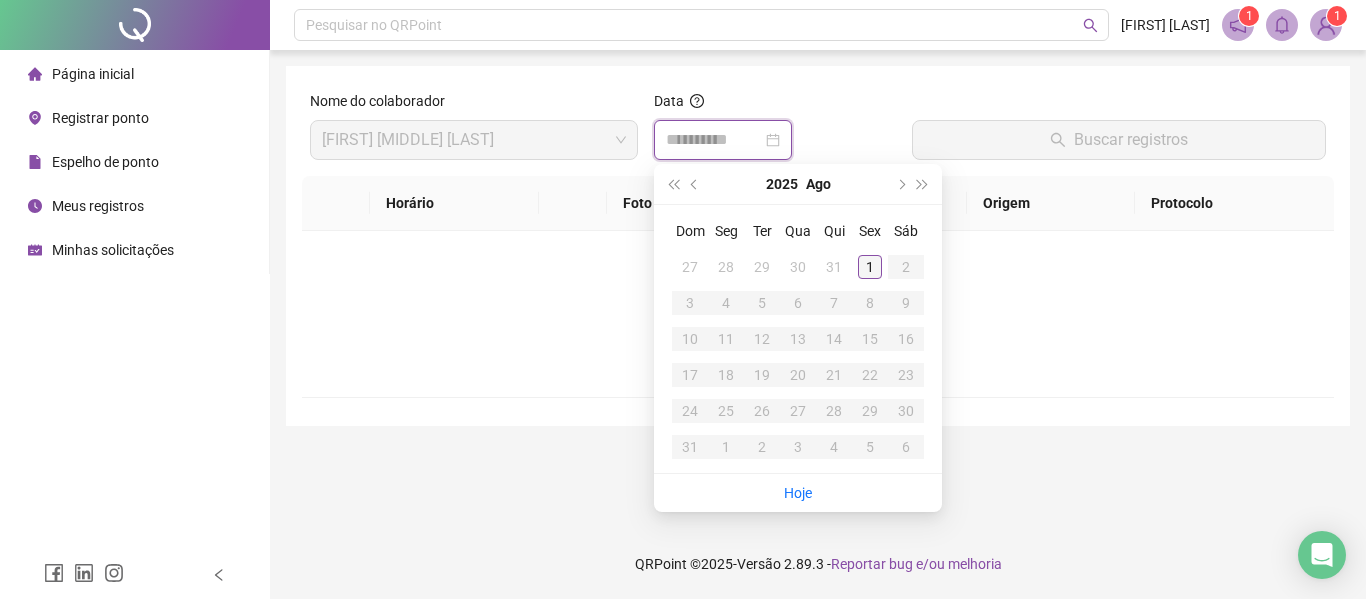 type on "**********" 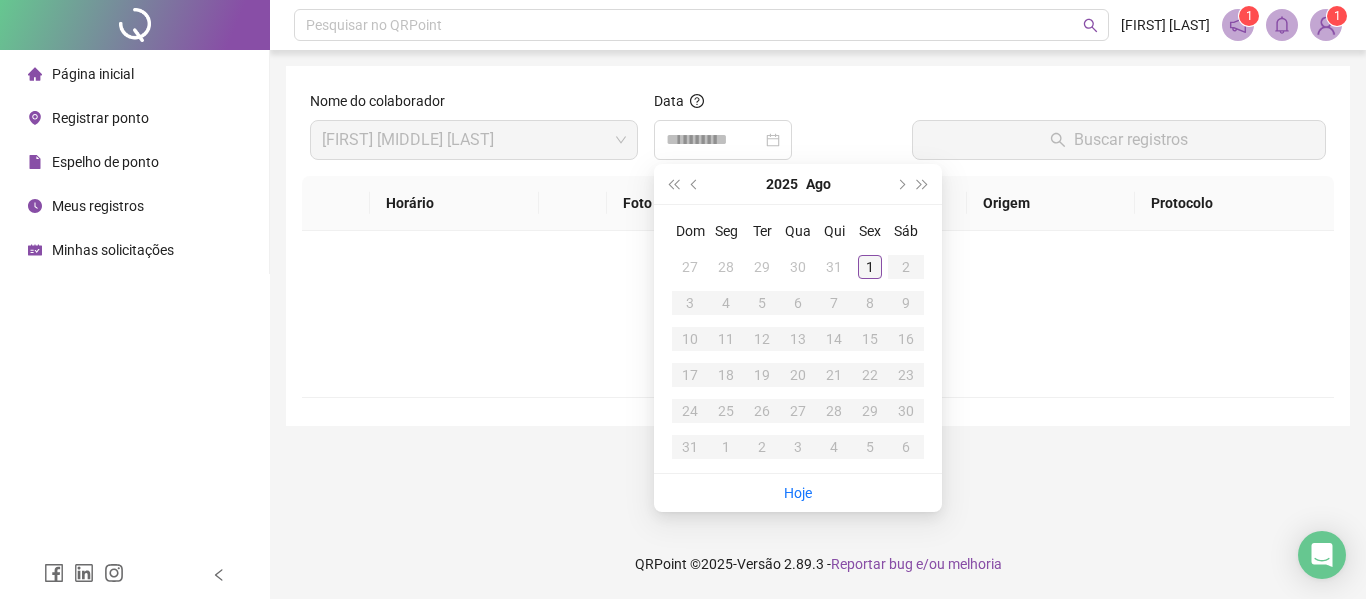 click on "1" at bounding box center [870, 267] 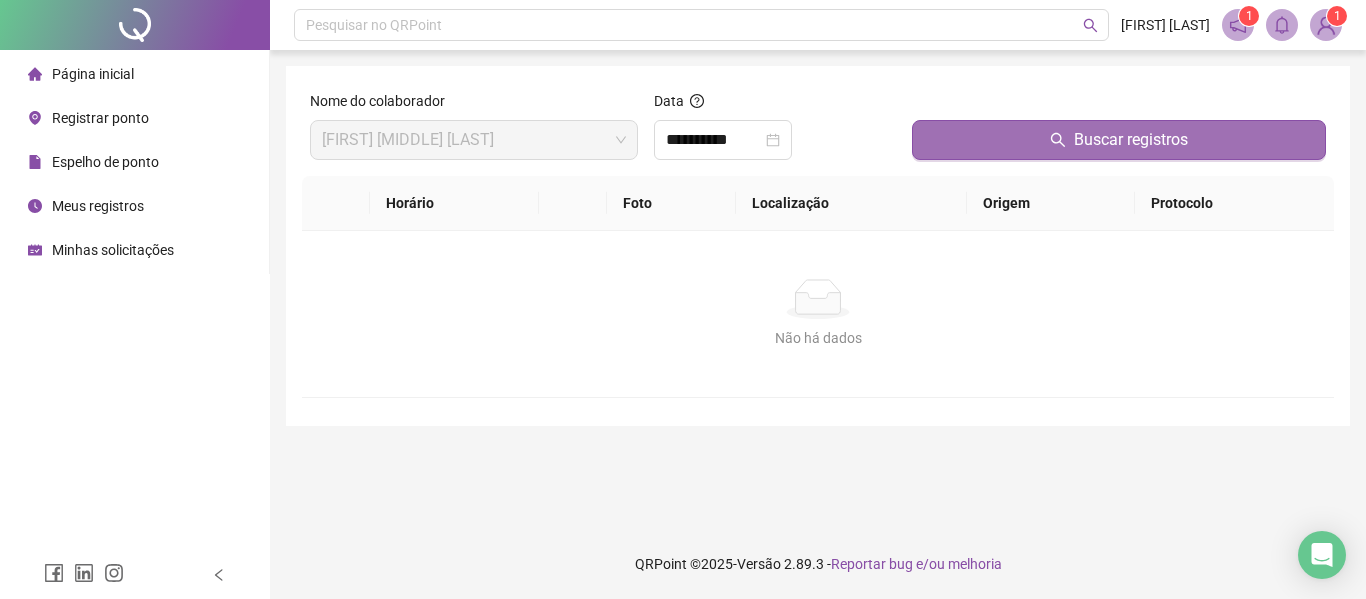 click on "Buscar registros" at bounding box center (1119, 140) 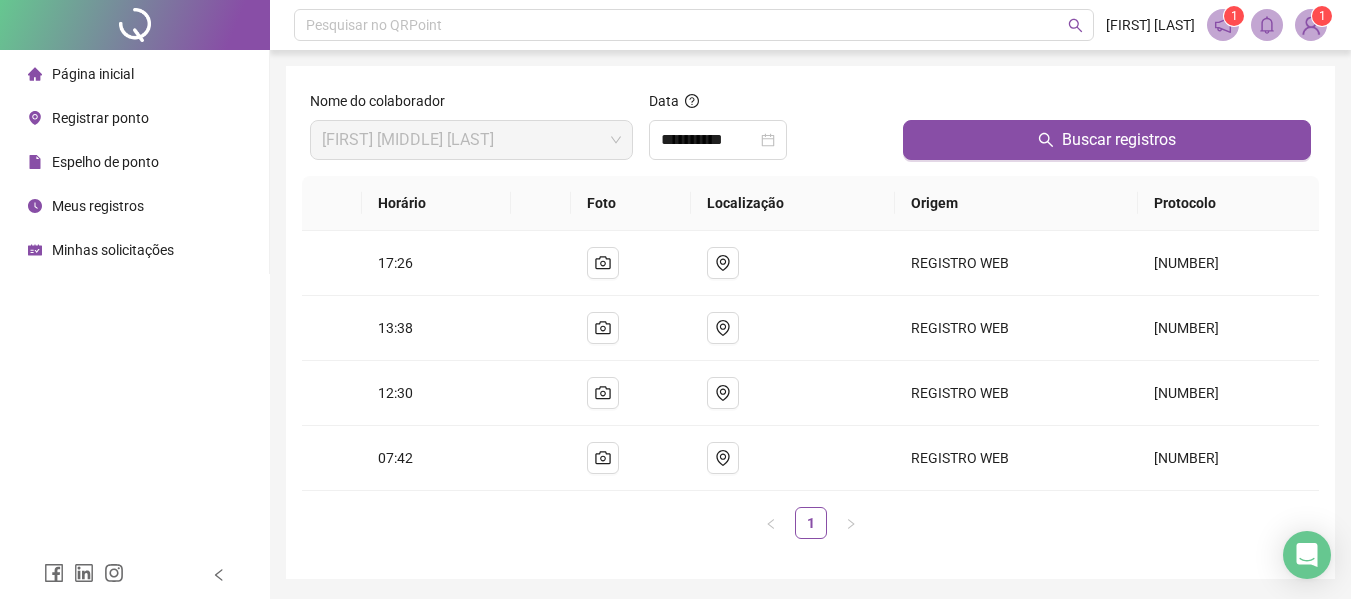 click on "Meus registros" at bounding box center [98, 206] 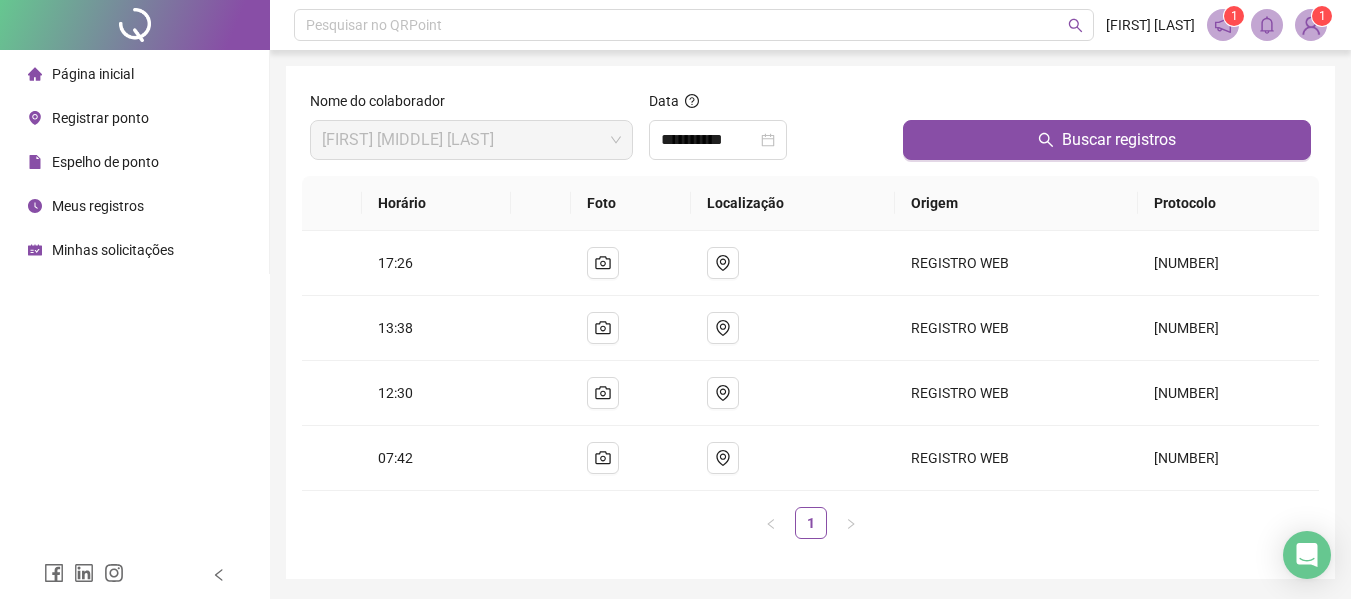 click on "Espelho de ponto" at bounding box center (105, 162) 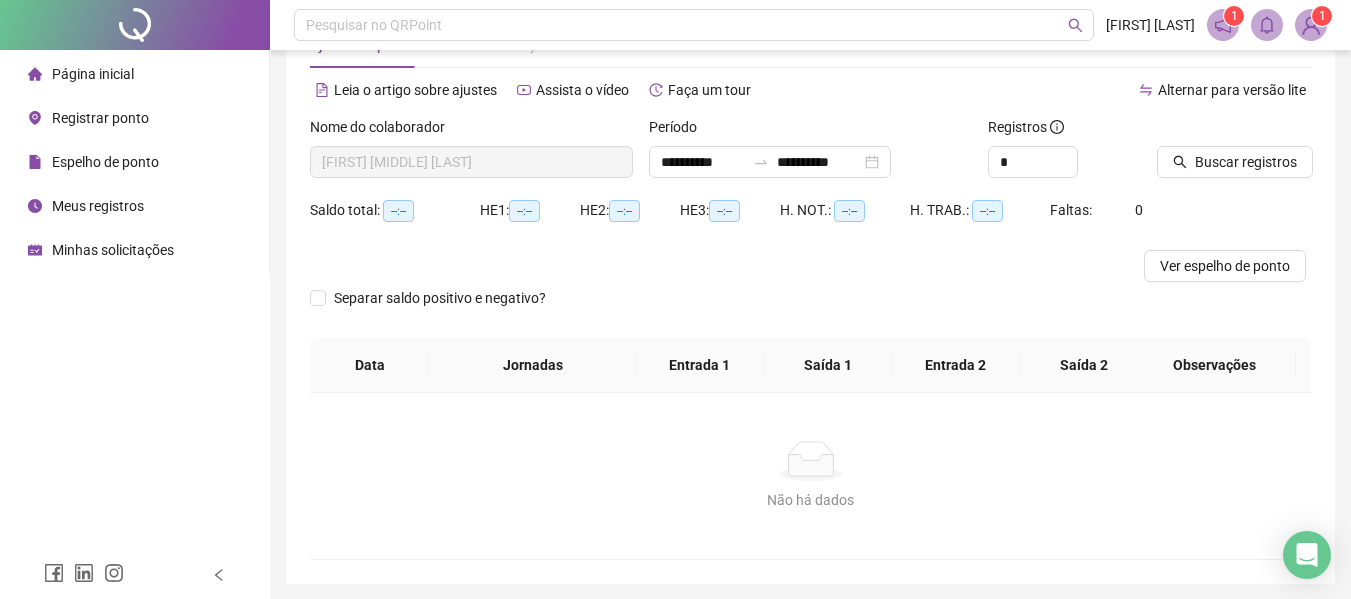 scroll, scrollTop: 0, scrollLeft: 0, axis: both 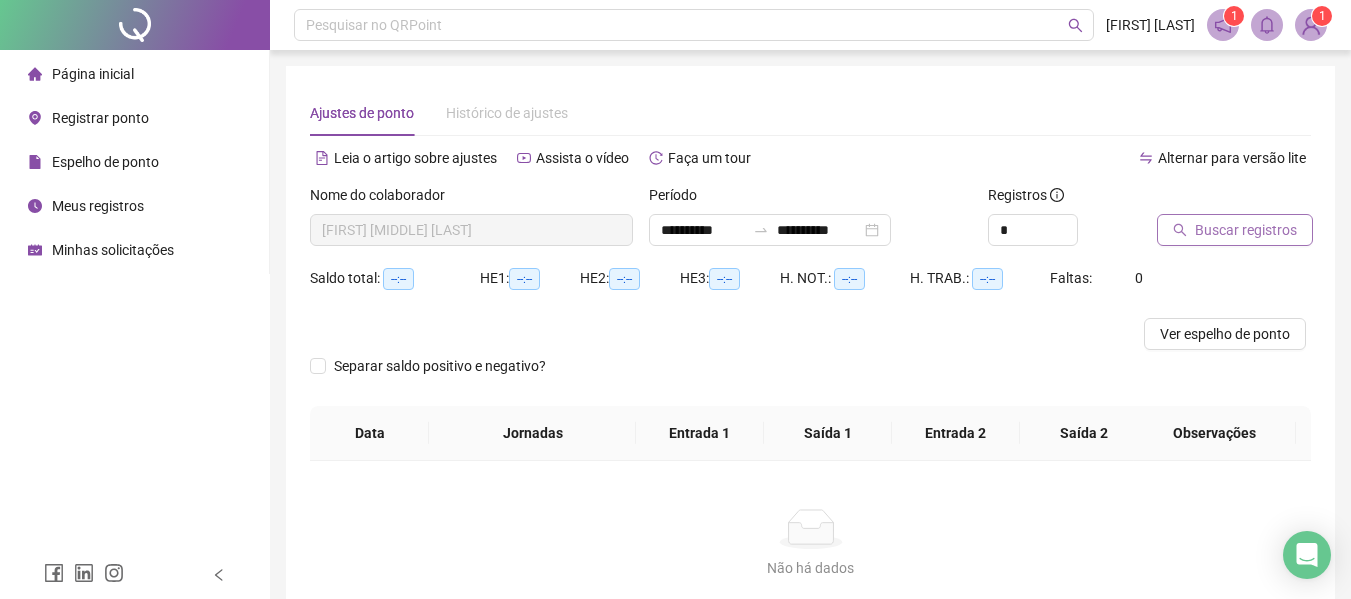 click on "Buscar registros" at bounding box center [1235, 230] 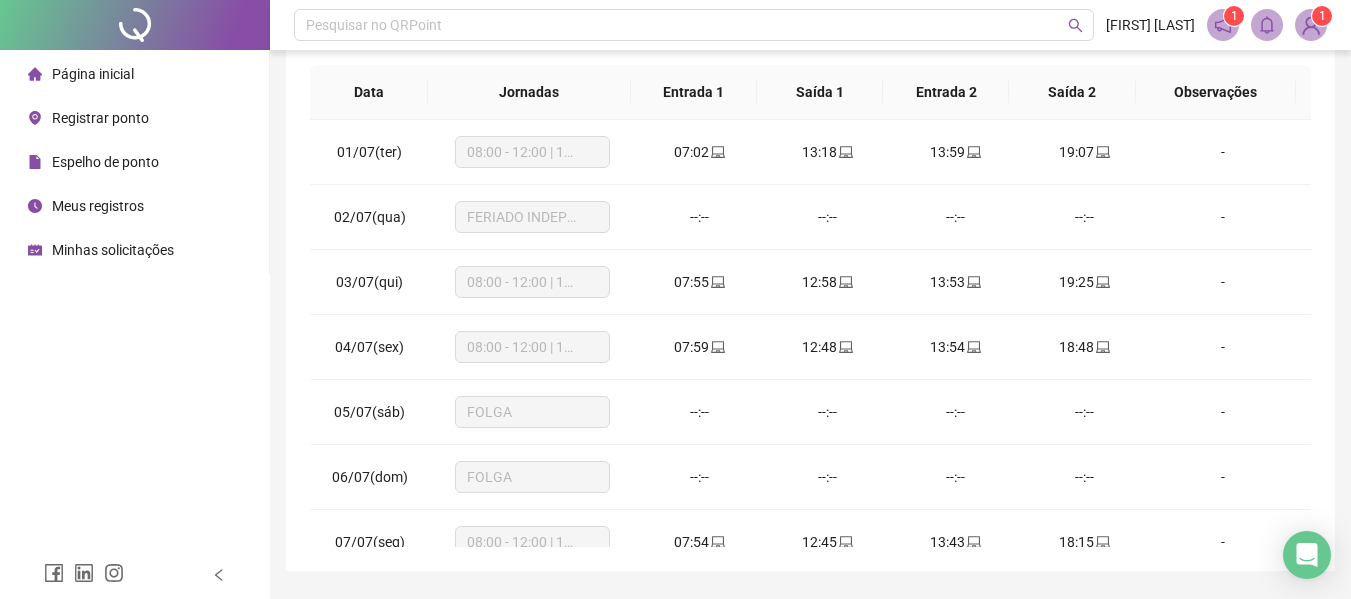scroll, scrollTop: 423, scrollLeft: 0, axis: vertical 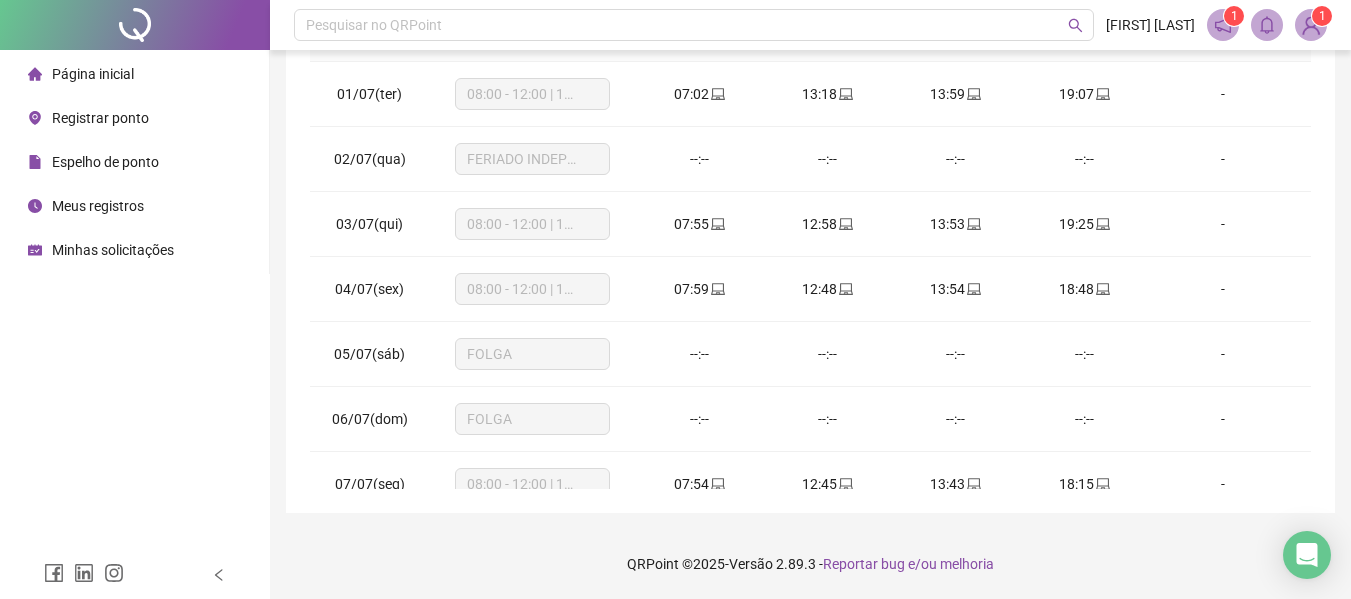drag, startPoint x: 92, startPoint y: 161, endPoint x: 823, endPoint y: 200, distance: 732.0396 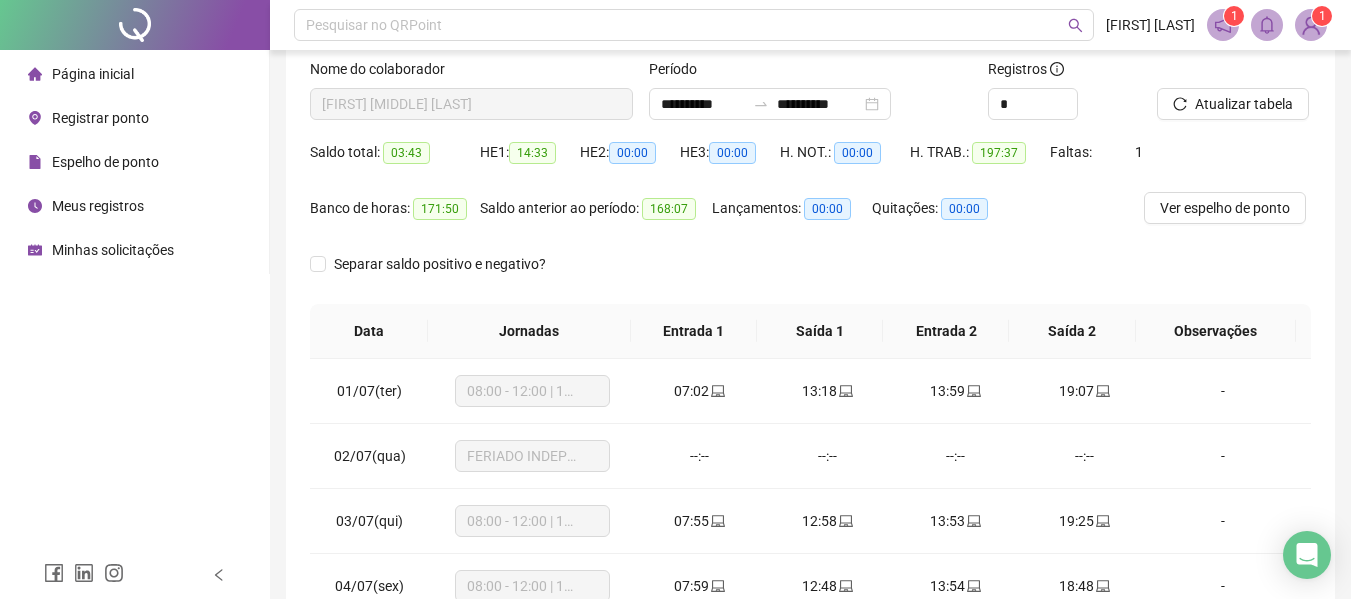 scroll, scrollTop: 0, scrollLeft: 0, axis: both 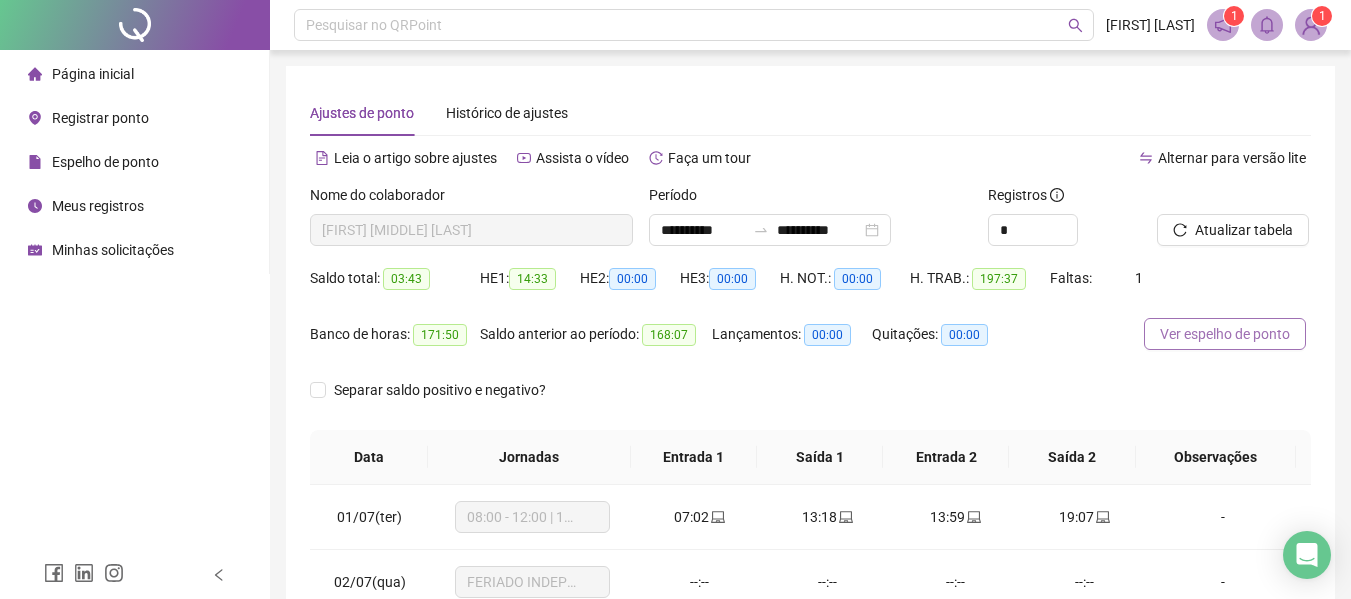 click on "Ver espelho de ponto" at bounding box center (1225, 334) 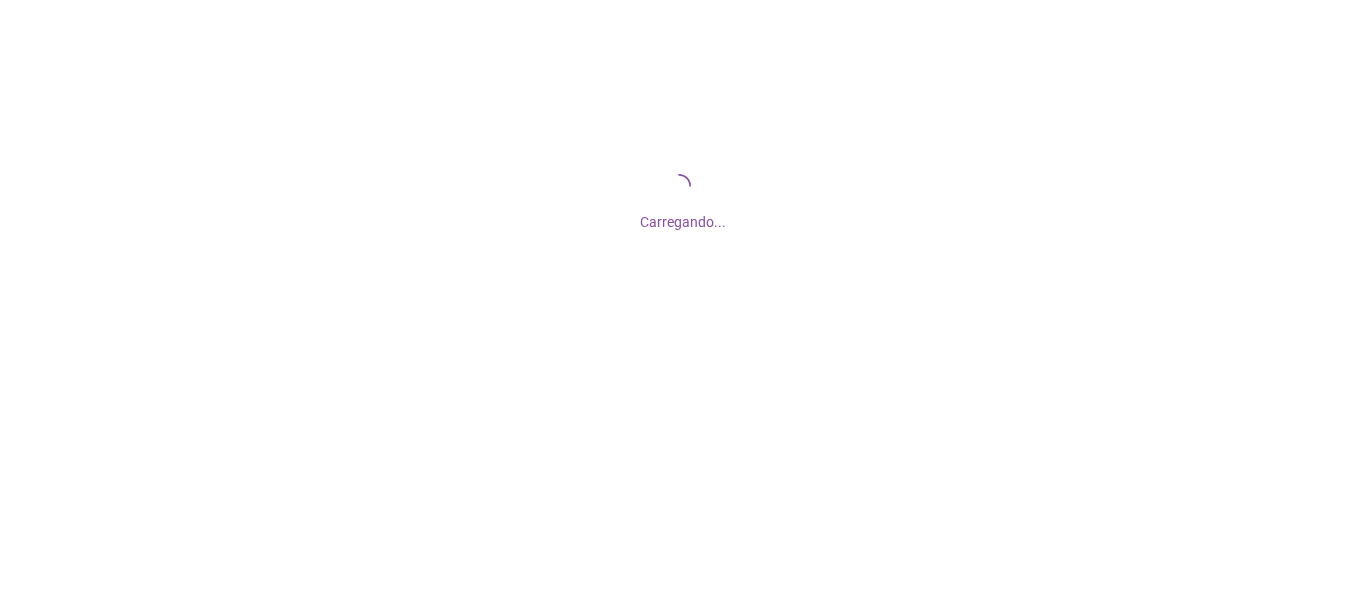 scroll, scrollTop: 0, scrollLeft: 0, axis: both 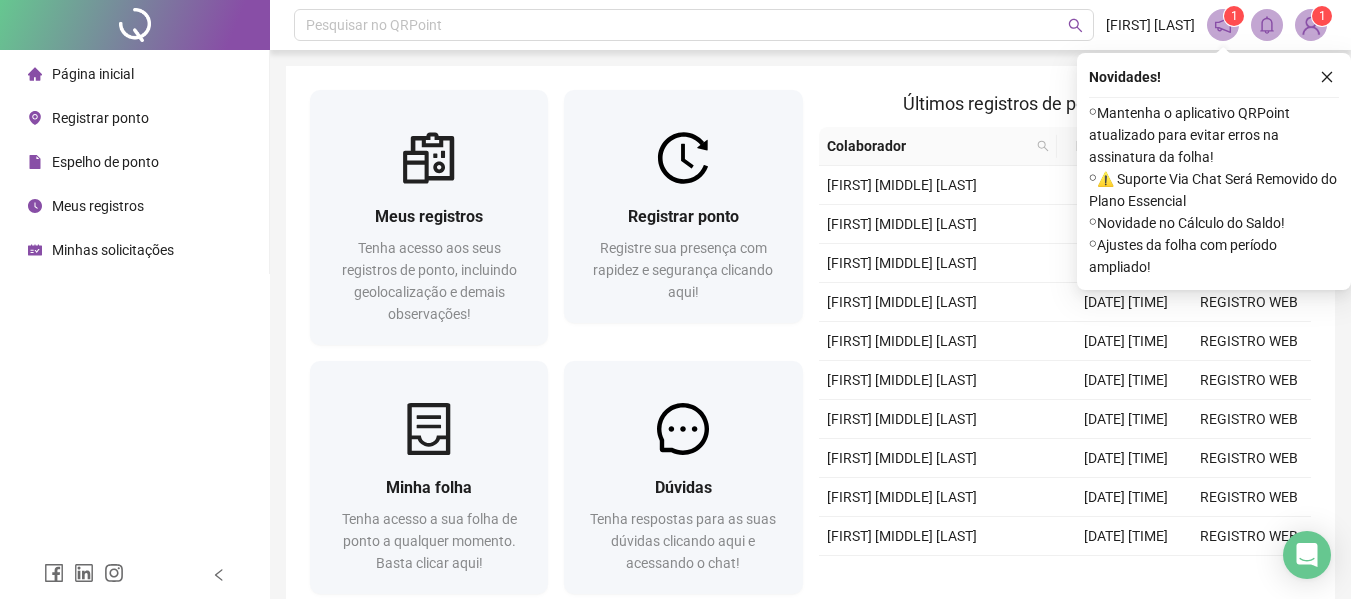 click on "Meus registros" at bounding box center (98, 206) 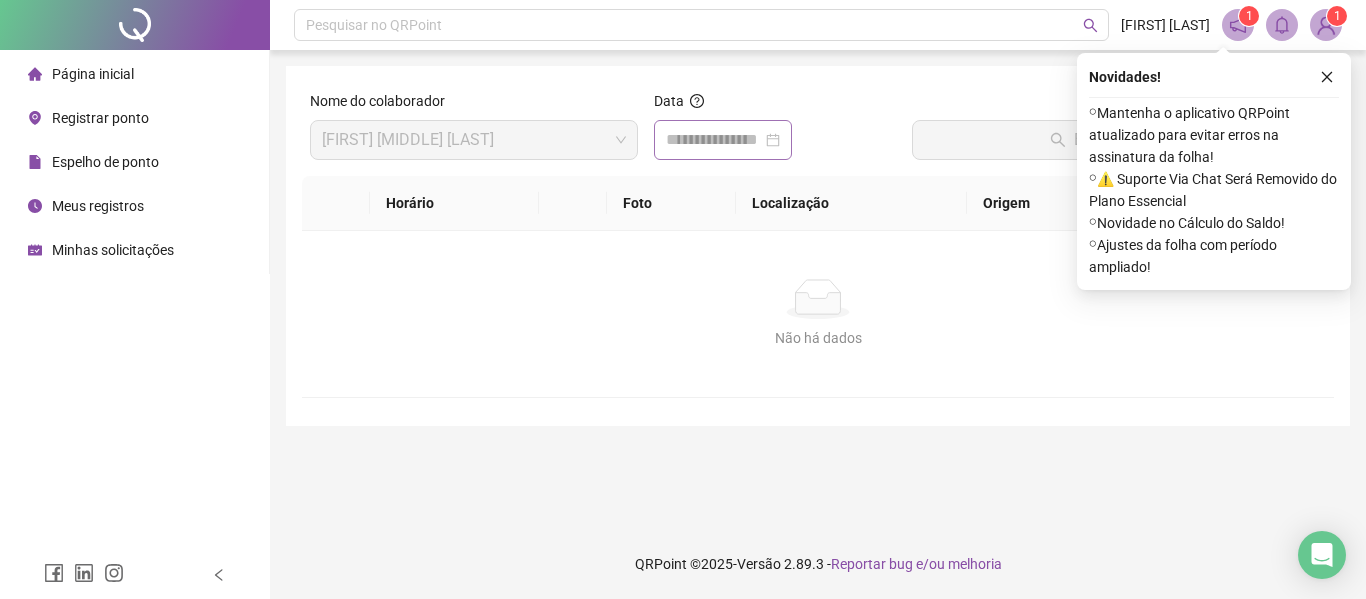 click at bounding box center (723, 140) 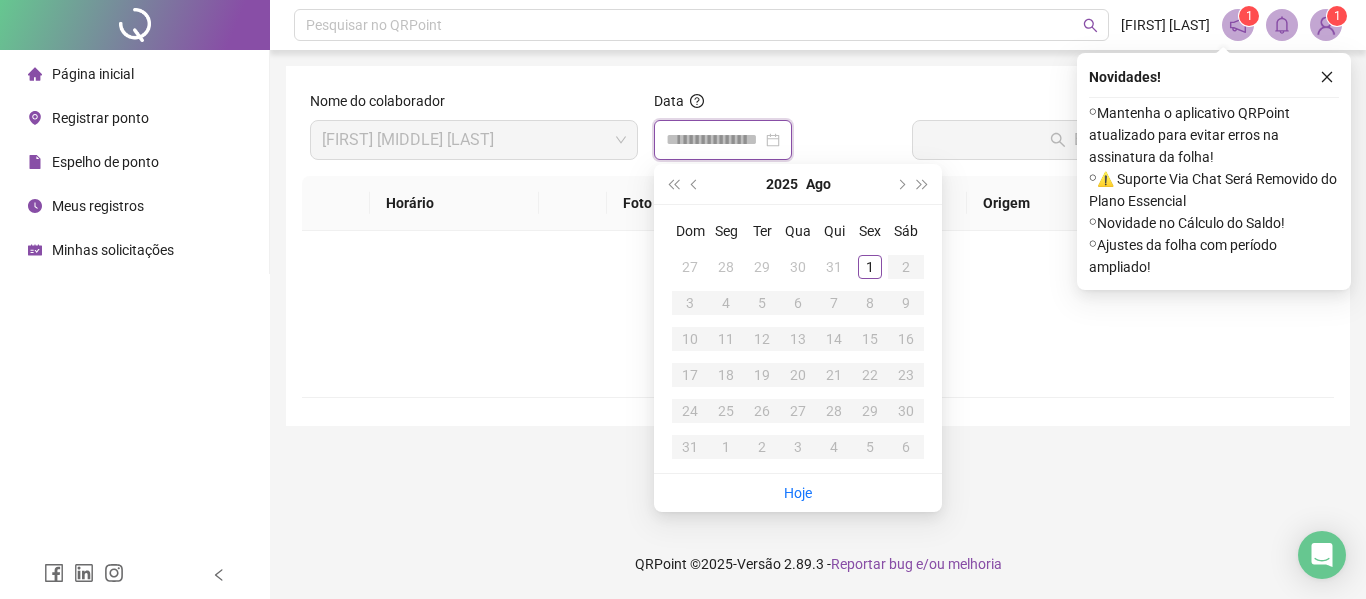 type on "**********" 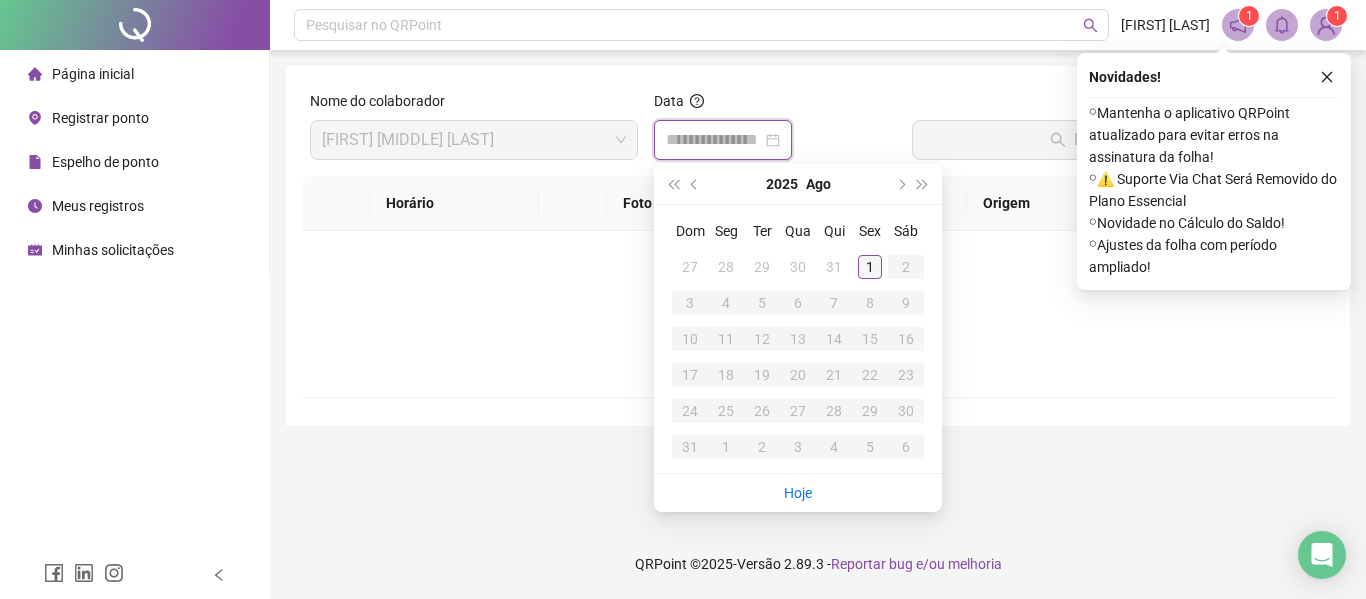type on "**********" 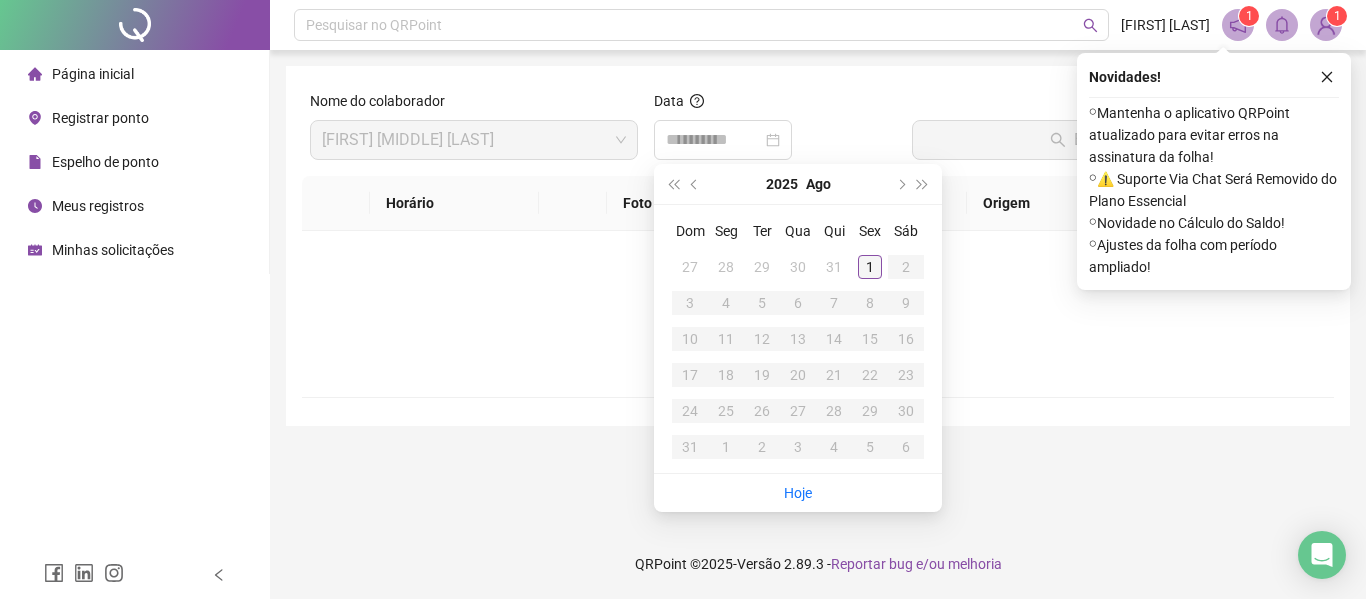 click on "1" at bounding box center [870, 267] 